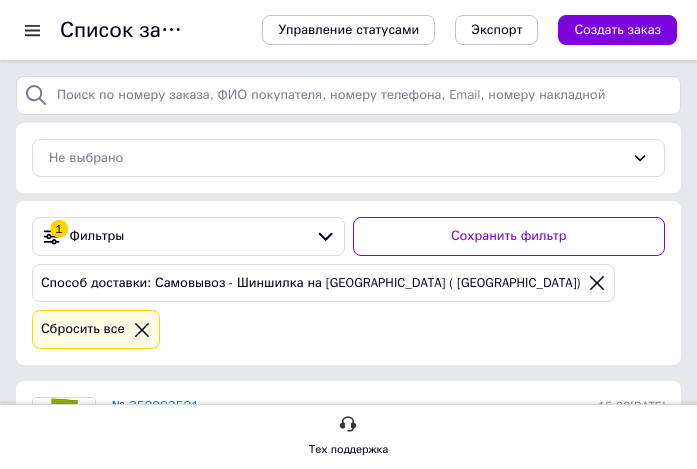 scroll, scrollTop: 108, scrollLeft: 0, axis: vertical 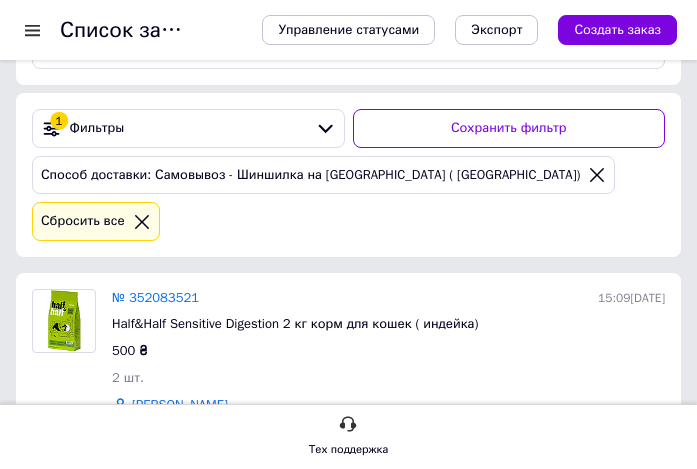 click on "Способ доставки: Самовывоз - Шиншилка на [GEOGRAPHIC_DATA] ( [GEOGRAPHIC_DATA] 601,602,625 мкр) Сбросить все" at bounding box center (348, 198) 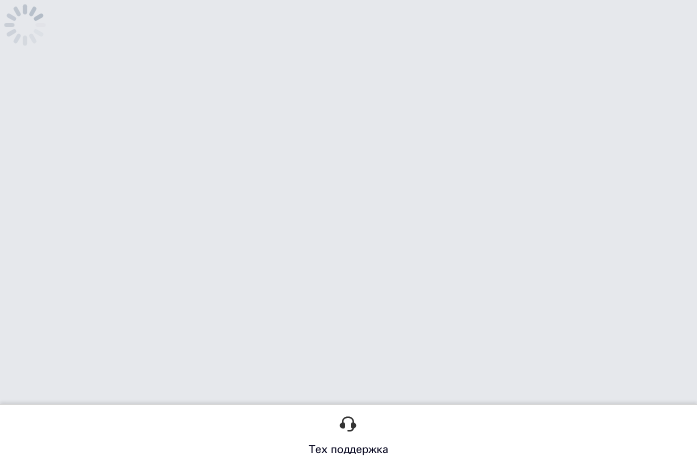 scroll, scrollTop: 108, scrollLeft: 0, axis: vertical 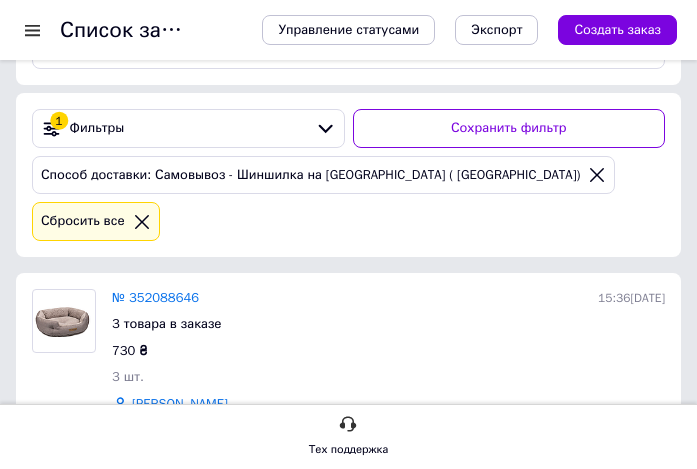 click on "730 ₴" at bounding box center (388, 351) 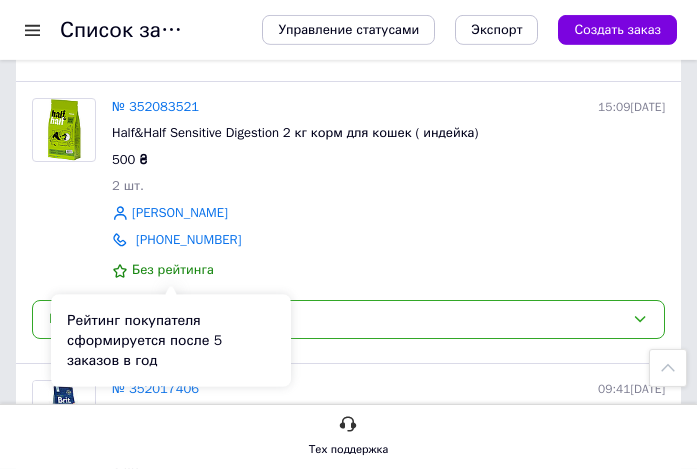 scroll, scrollTop: 540, scrollLeft: 0, axis: vertical 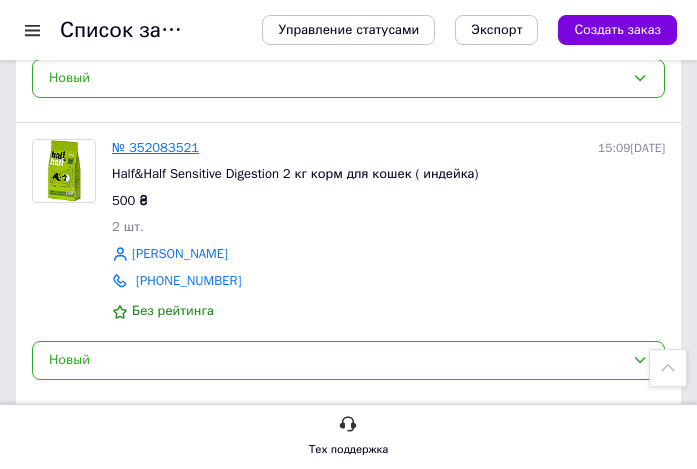 click on "№ 352083521" at bounding box center [155, 147] 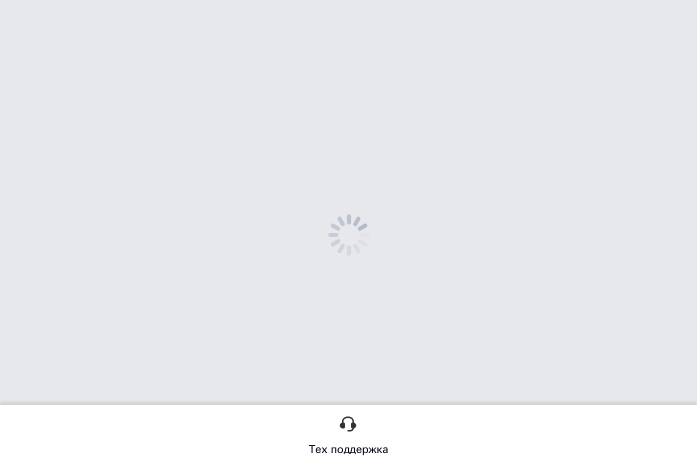 scroll, scrollTop: 0, scrollLeft: 0, axis: both 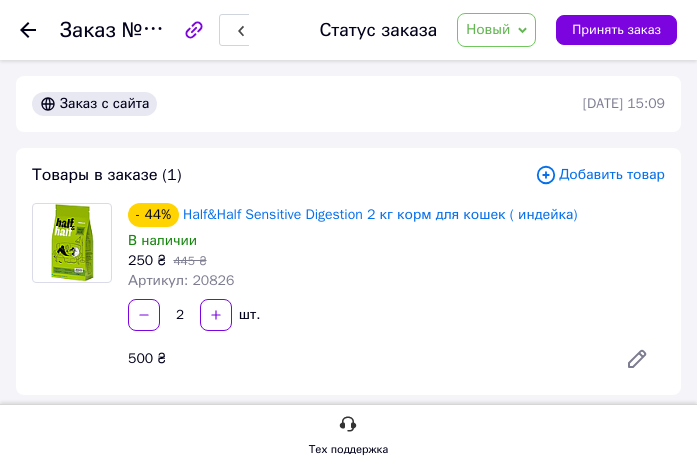 click on "Новый" at bounding box center (496, 30) 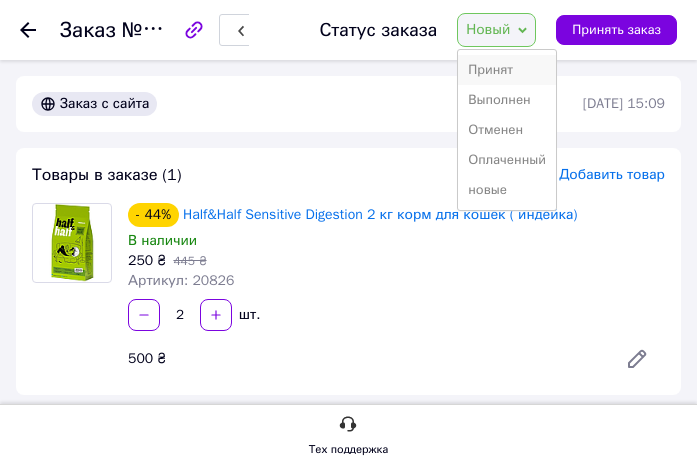 click on "Принят" at bounding box center (507, 70) 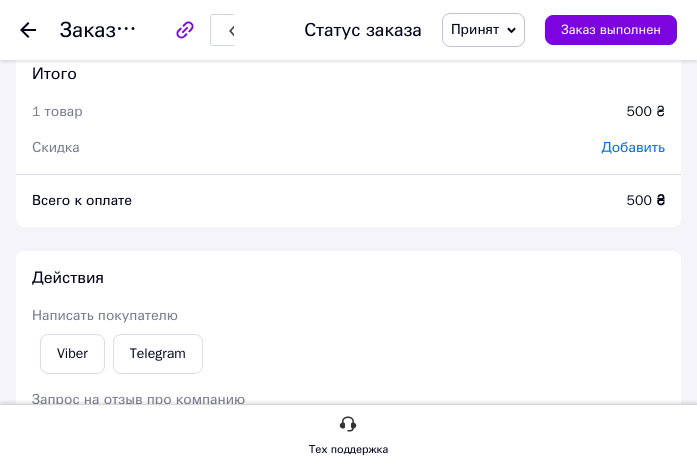 scroll, scrollTop: 756, scrollLeft: 0, axis: vertical 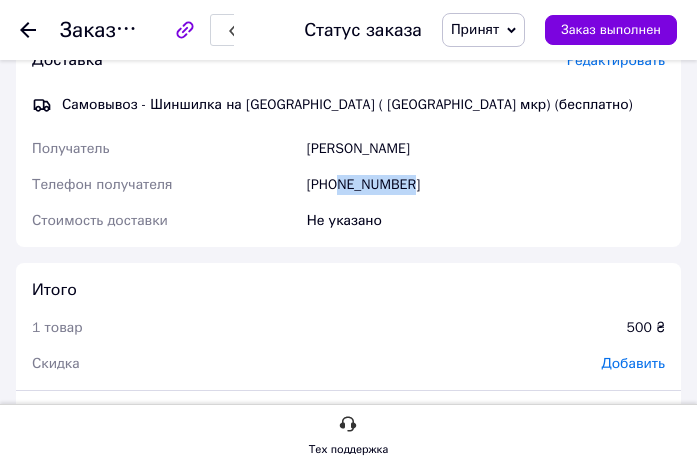 drag, startPoint x: 415, startPoint y: 193, endPoint x: 339, endPoint y: 178, distance: 77.46612 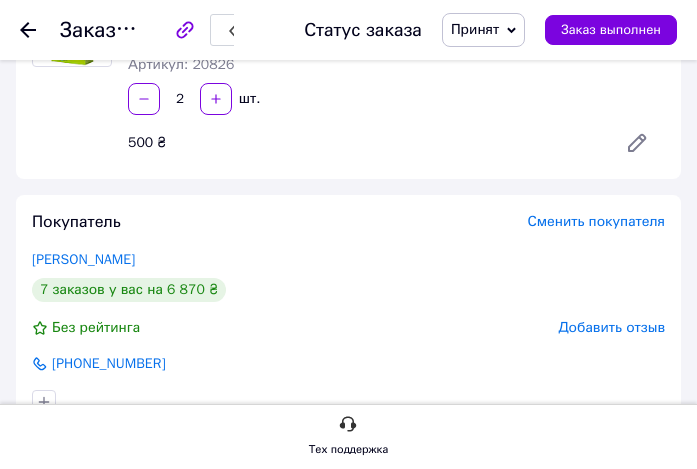 scroll, scrollTop: 0, scrollLeft: 0, axis: both 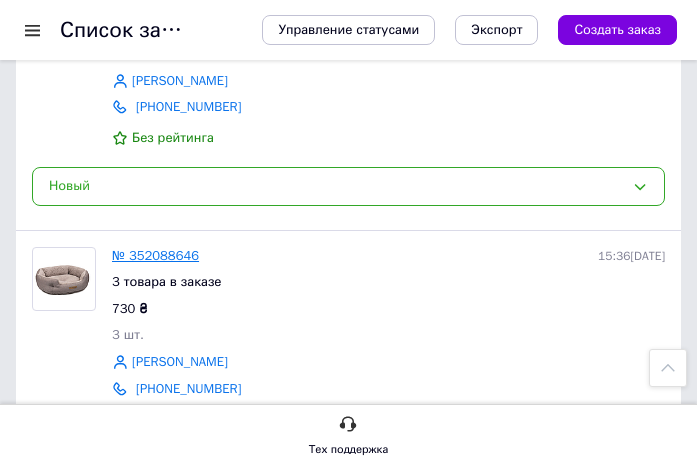 click on "№ 352088646" at bounding box center (155, 255) 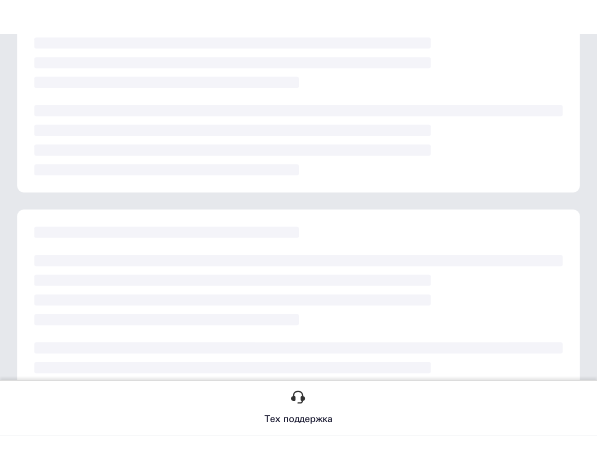 scroll, scrollTop: 0, scrollLeft: 0, axis: both 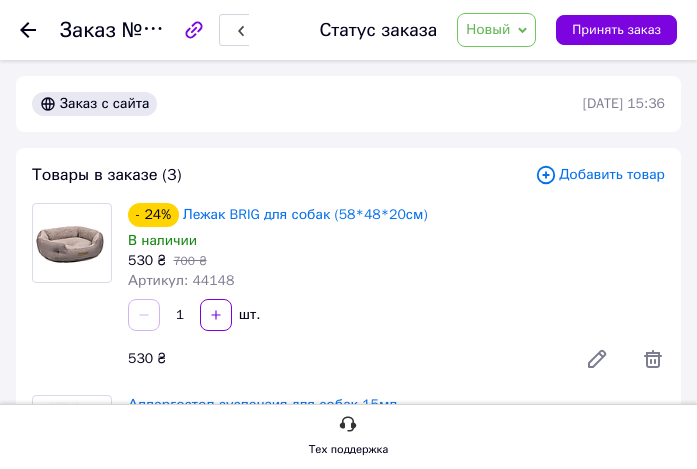 click on "Новый" at bounding box center (496, 30) 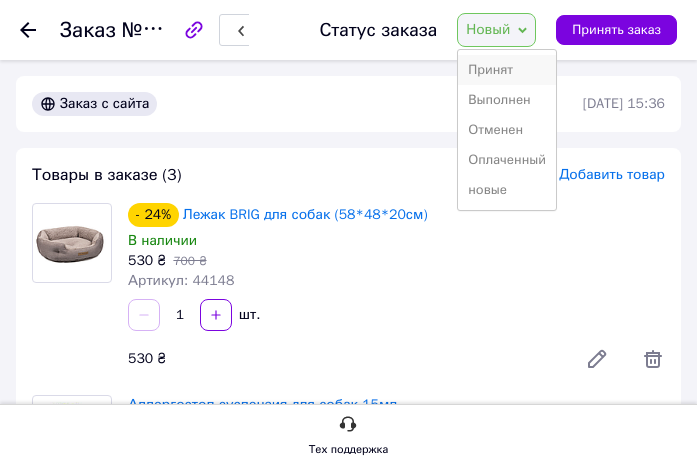 click on "Принят" at bounding box center [507, 70] 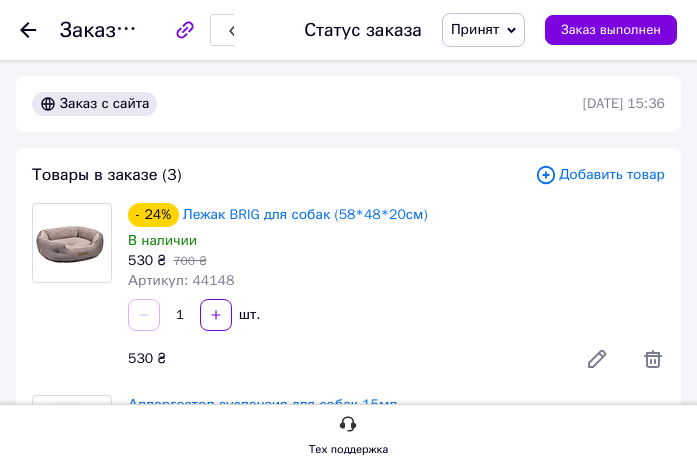 click on "Артикул: 44148" at bounding box center [396, 281] 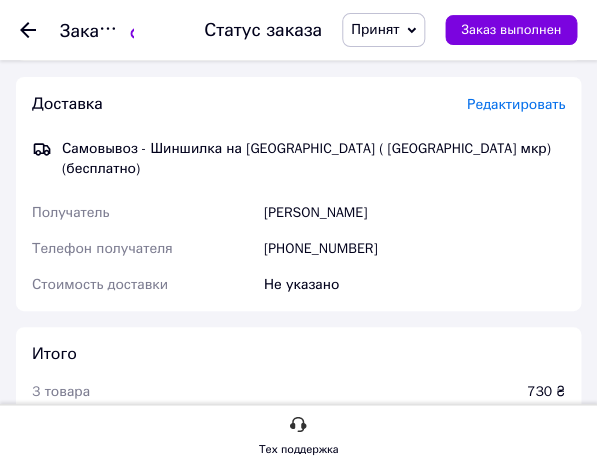 scroll, scrollTop: 1188, scrollLeft: 0, axis: vertical 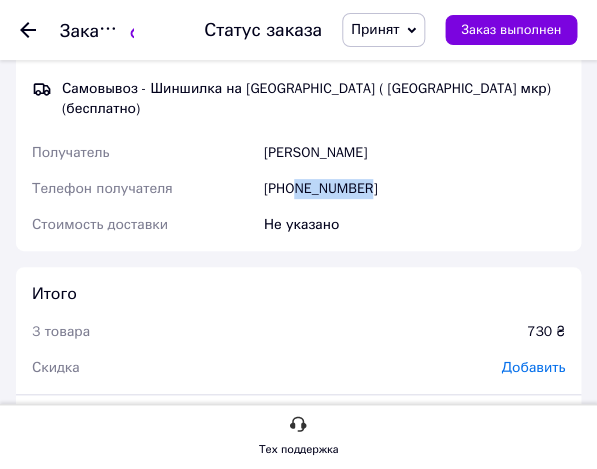 drag, startPoint x: 368, startPoint y: 194, endPoint x: 296, endPoint y: 195, distance: 72.00694 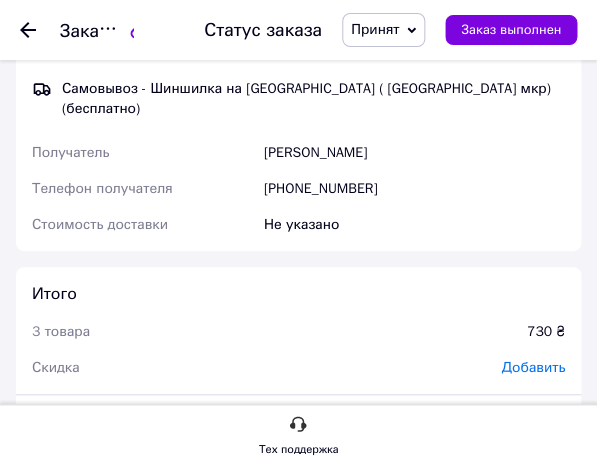 click on "Доставка Редактировать Самовывоз - Шиншилка на Салтовском шоссе ( Салтовка 601,602,625 мкр) (бесплатно) Получатель Світлана Божко Телефон получателя +380677166936 Стоимость доставки Не указано" at bounding box center (298, 134) 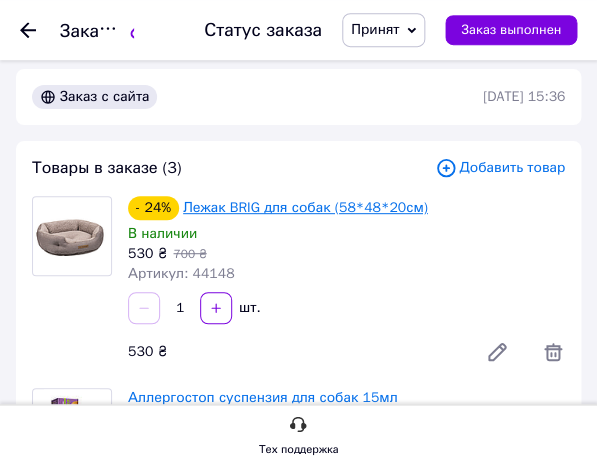 scroll, scrollTop: 0, scrollLeft: 0, axis: both 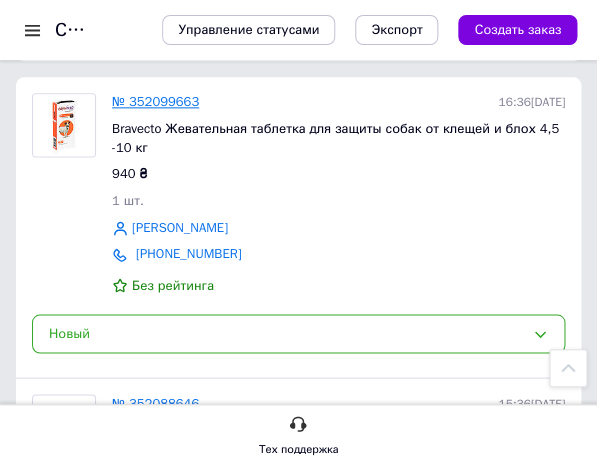 click on "№ 352099663" at bounding box center (155, 101) 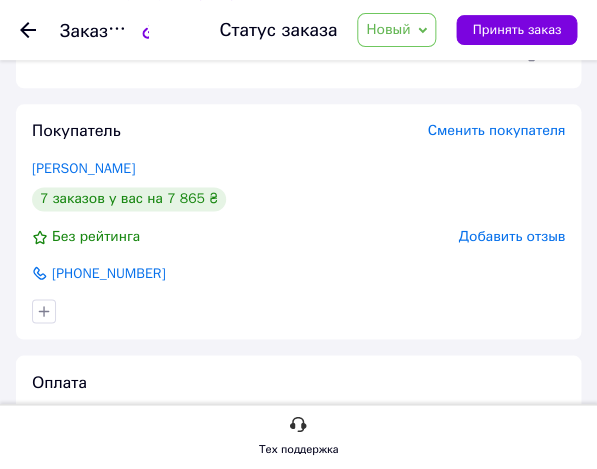 scroll, scrollTop: 0, scrollLeft: 0, axis: both 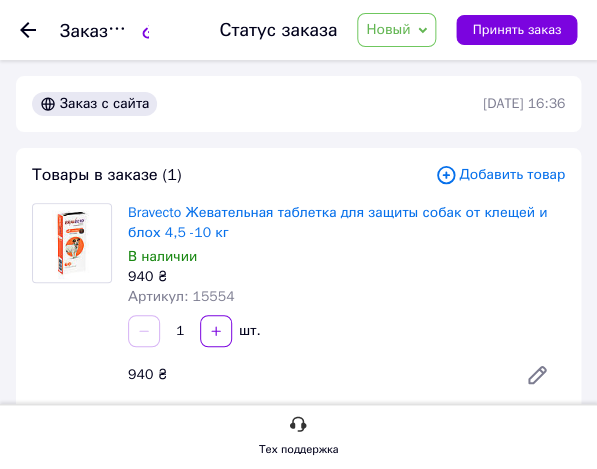 click on "Новый" at bounding box center [396, 30] 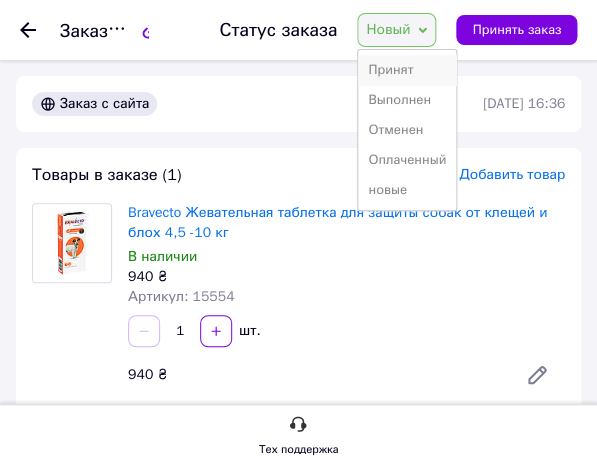 click on "Принят" at bounding box center [407, 70] 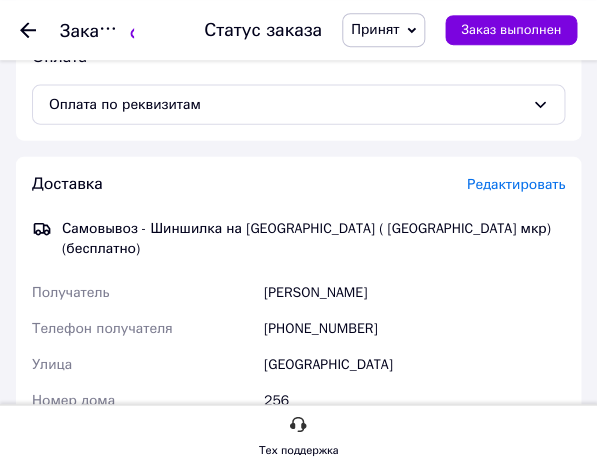 scroll, scrollTop: 756, scrollLeft: 0, axis: vertical 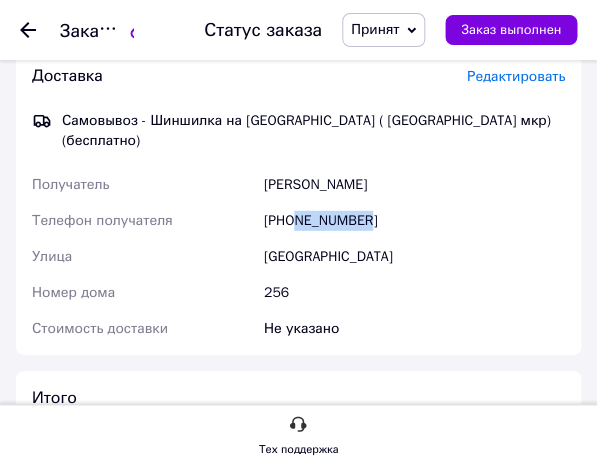 drag, startPoint x: 379, startPoint y: 221, endPoint x: 296, endPoint y: 228, distance: 83.294655 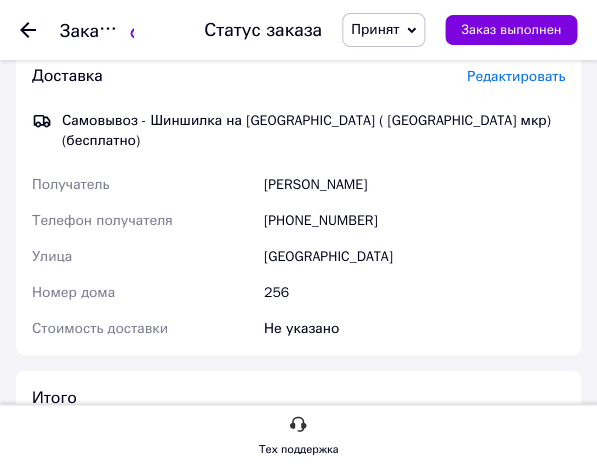 click on "Салтівське шоссе" at bounding box center [414, 257] 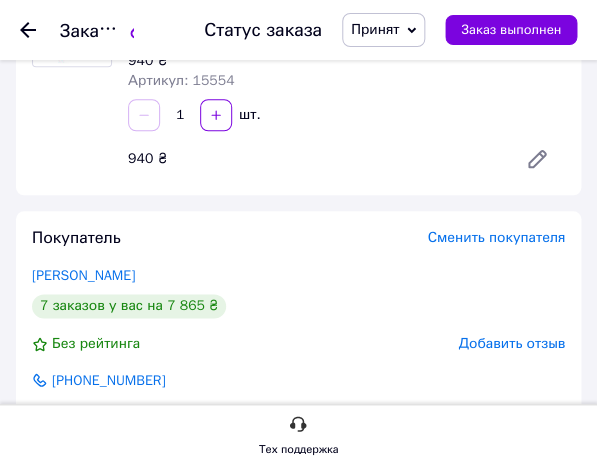 scroll, scrollTop: 0, scrollLeft: 0, axis: both 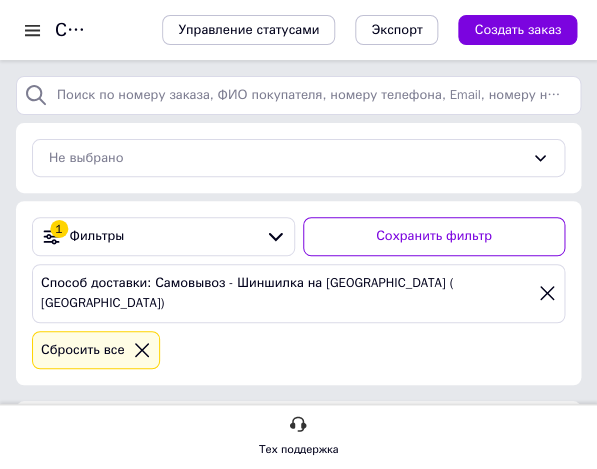 click on "Способ доставки: Самовывоз - Шиншилка на [GEOGRAPHIC_DATA] ( [GEOGRAPHIC_DATA] 601,602,625 мкр) Сбросить все" at bounding box center (298, 317) 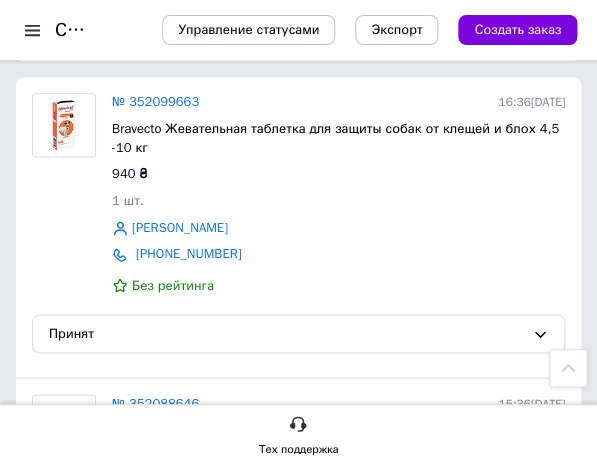 scroll, scrollTop: 0, scrollLeft: 0, axis: both 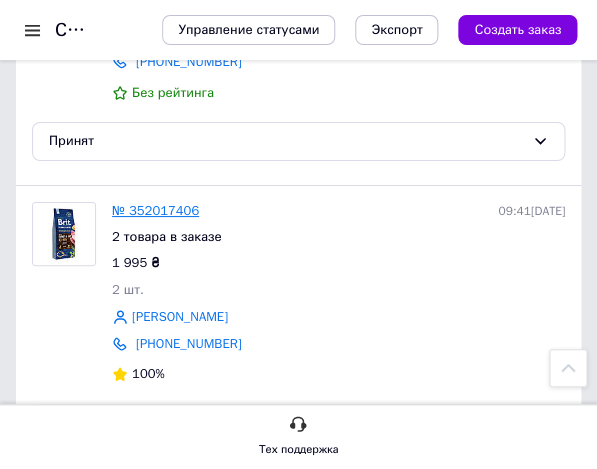 click on "№ 352017406" at bounding box center [155, 210] 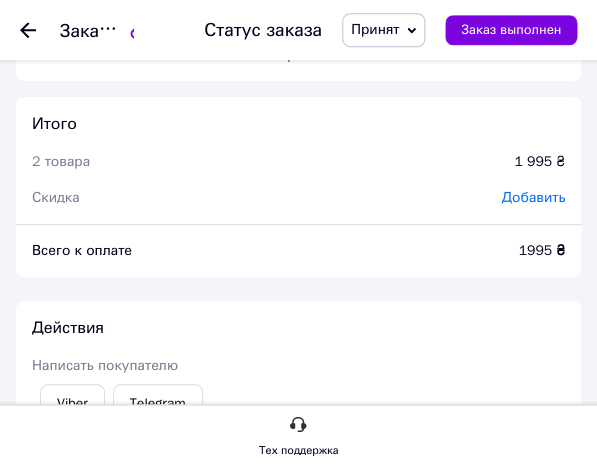 scroll, scrollTop: 1080, scrollLeft: 0, axis: vertical 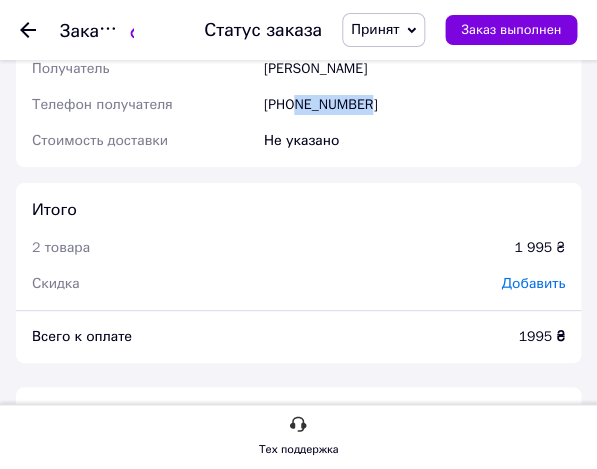drag, startPoint x: 367, startPoint y: 110, endPoint x: 299, endPoint y: 110, distance: 68 